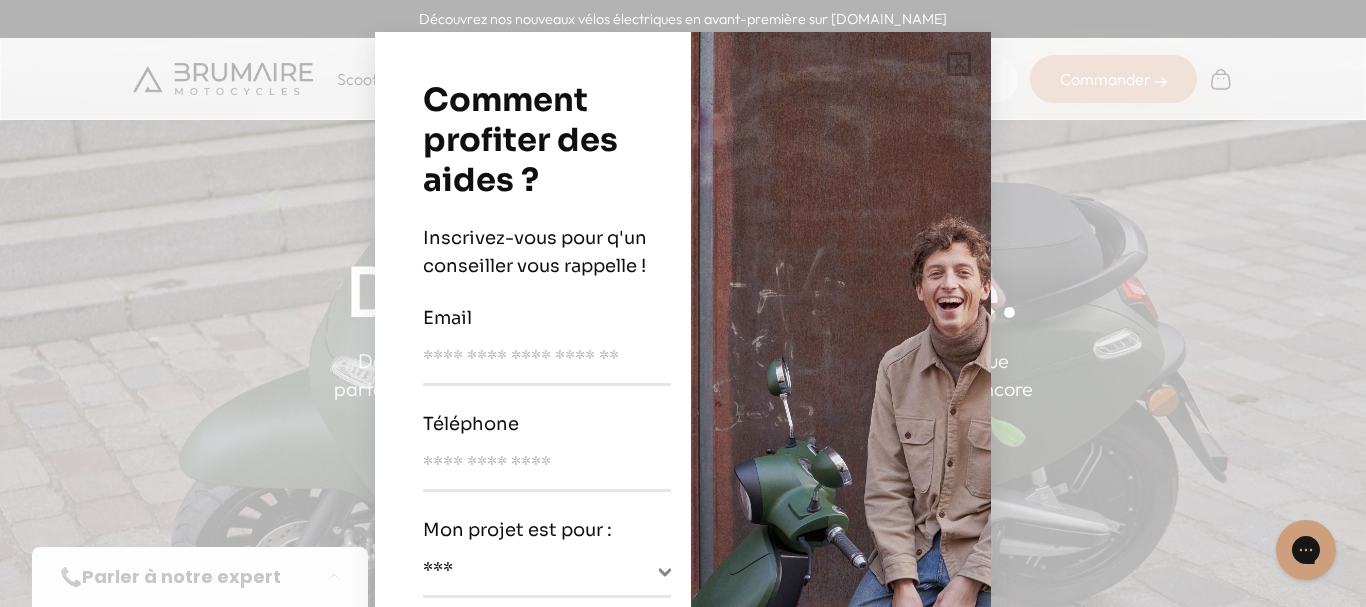 scroll, scrollTop: 0, scrollLeft: 0, axis: both 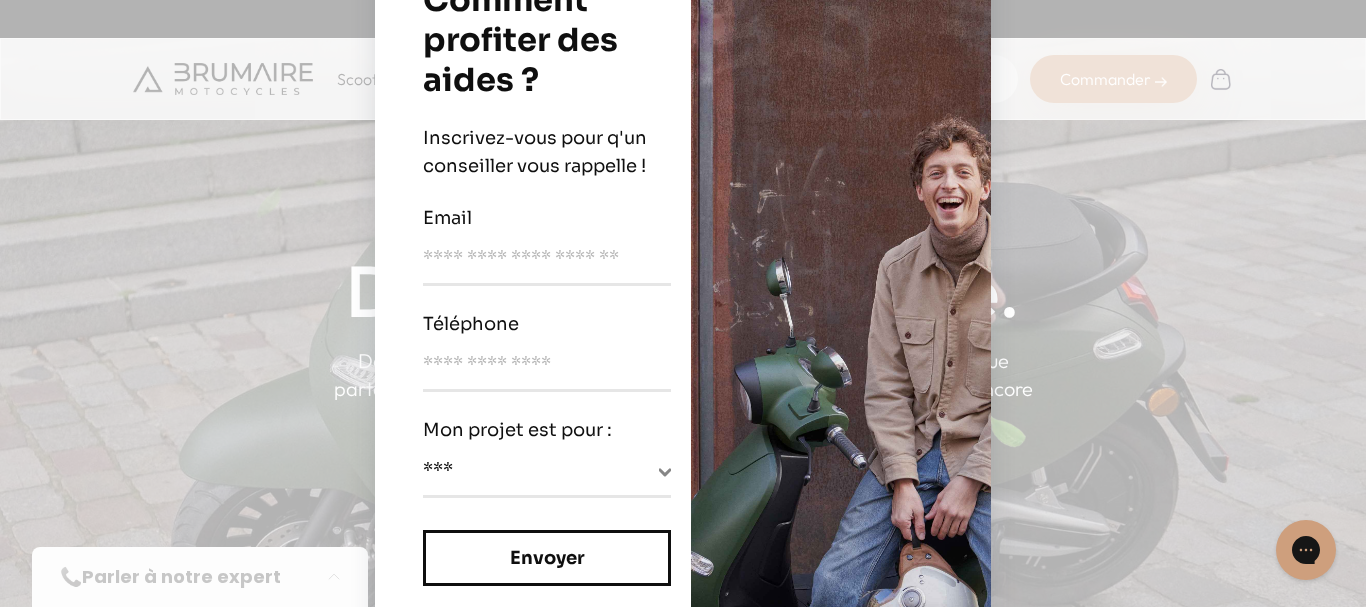 click on "**********" at bounding box center (683, 303) 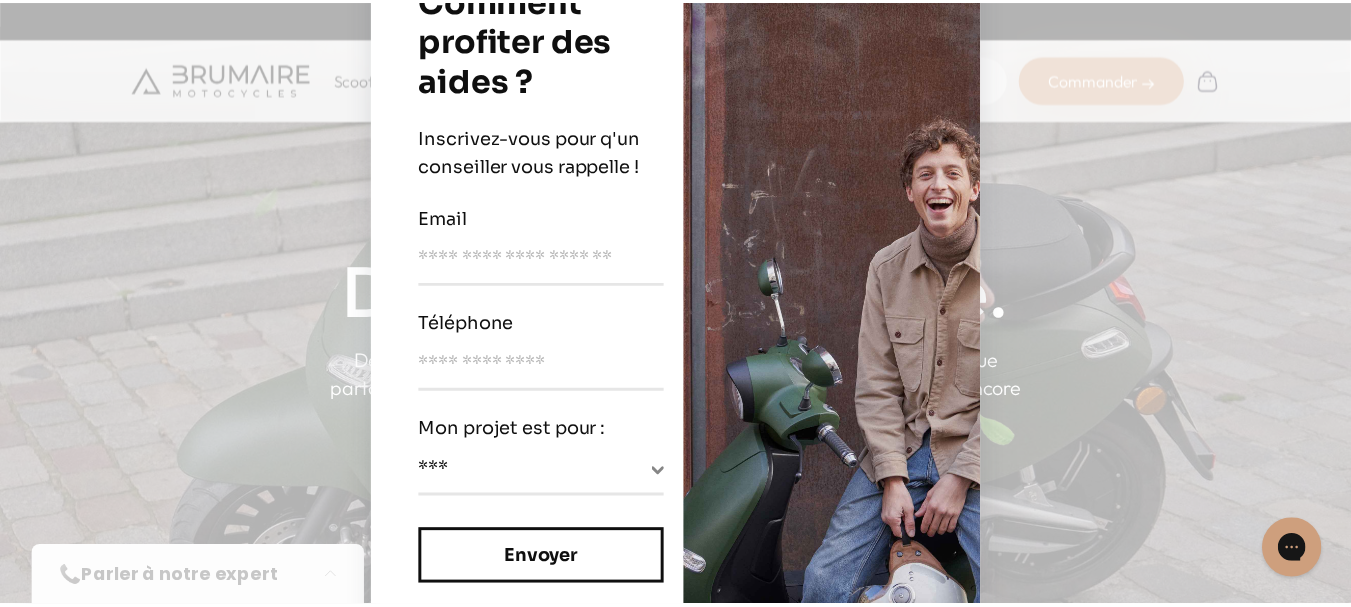 scroll, scrollTop: 0, scrollLeft: 0, axis: both 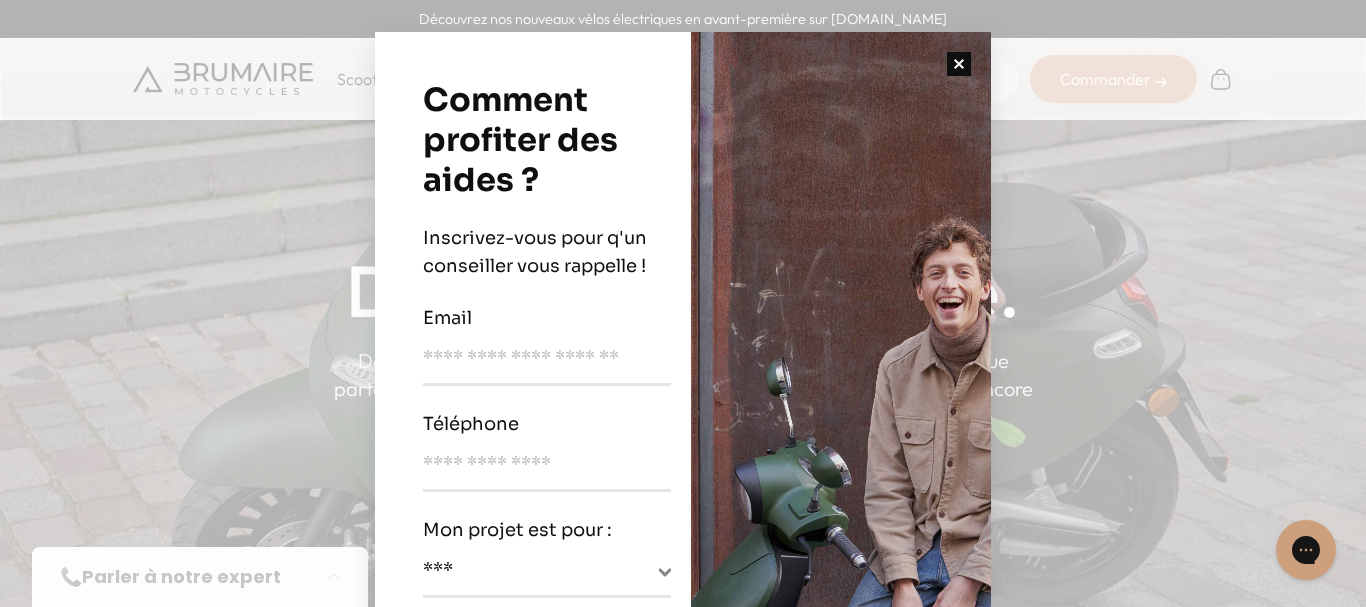click at bounding box center [959, 64] 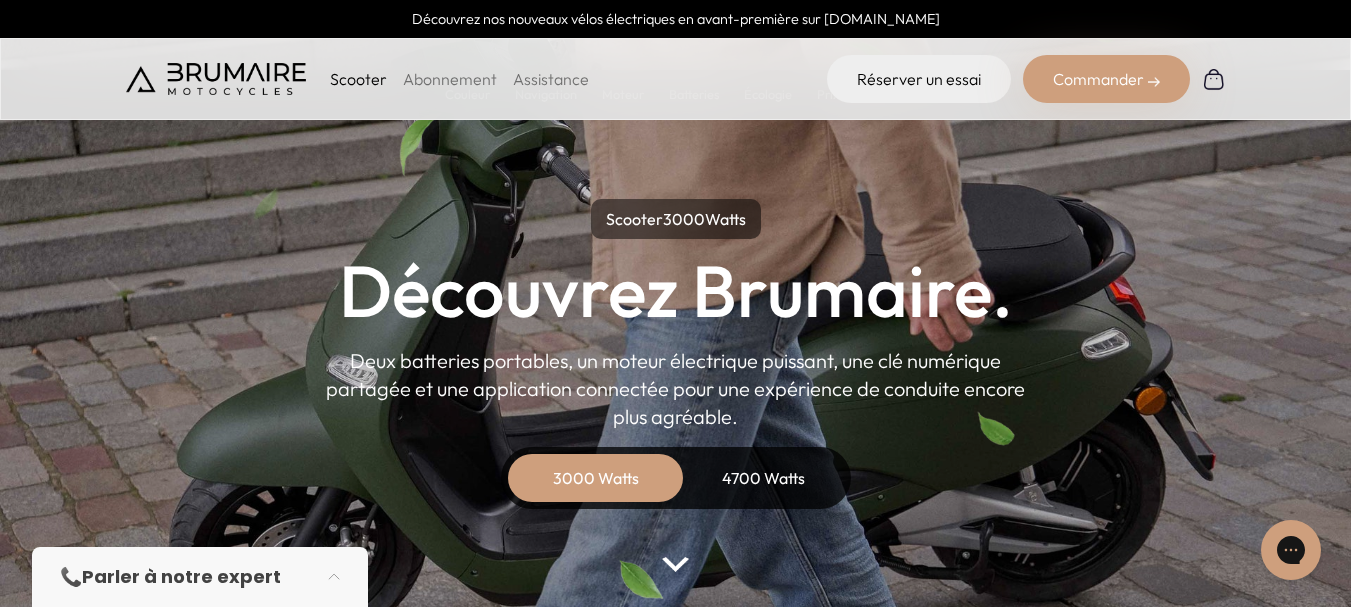 click on "Commander" at bounding box center [1106, 79] 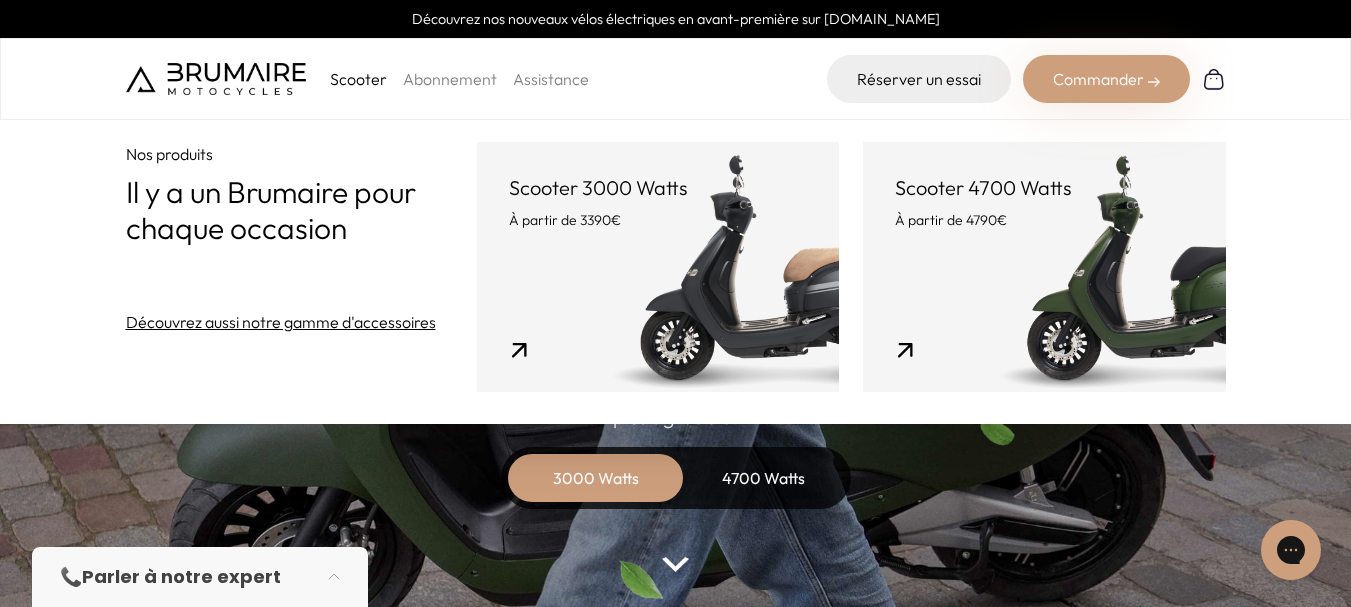click on "Scooter" at bounding box center (358, 79) 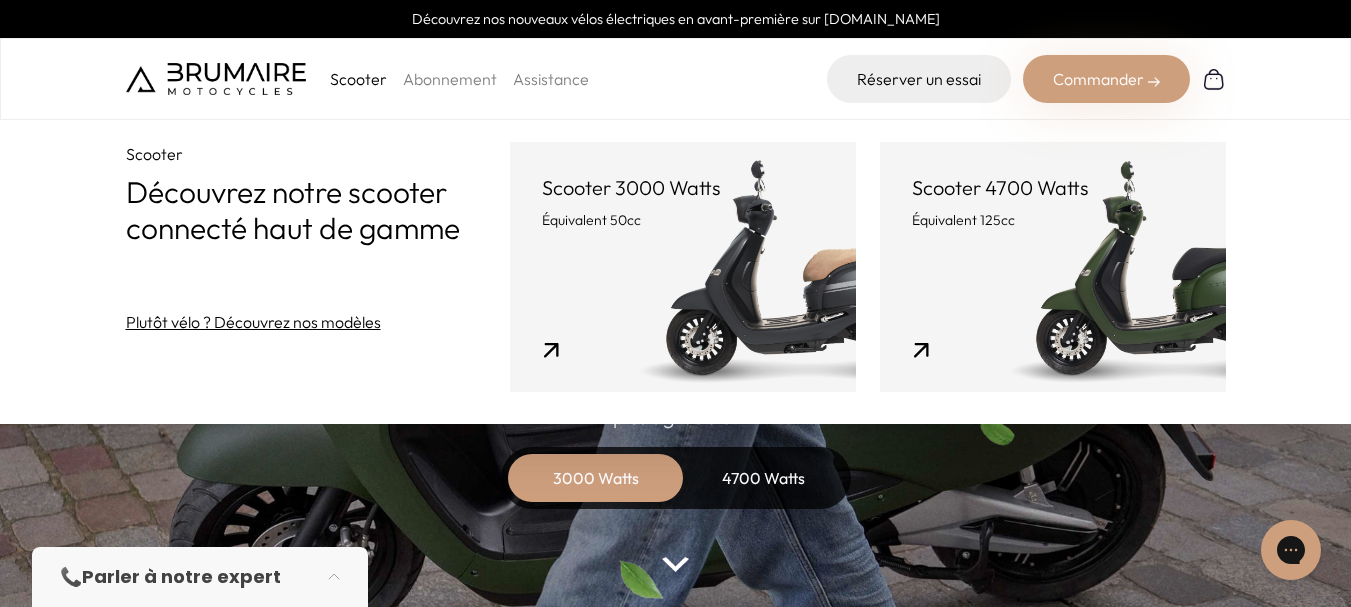 click on "Scooter 3000 Watts
Équivalent 50cc" at bounding box center (683, 267) 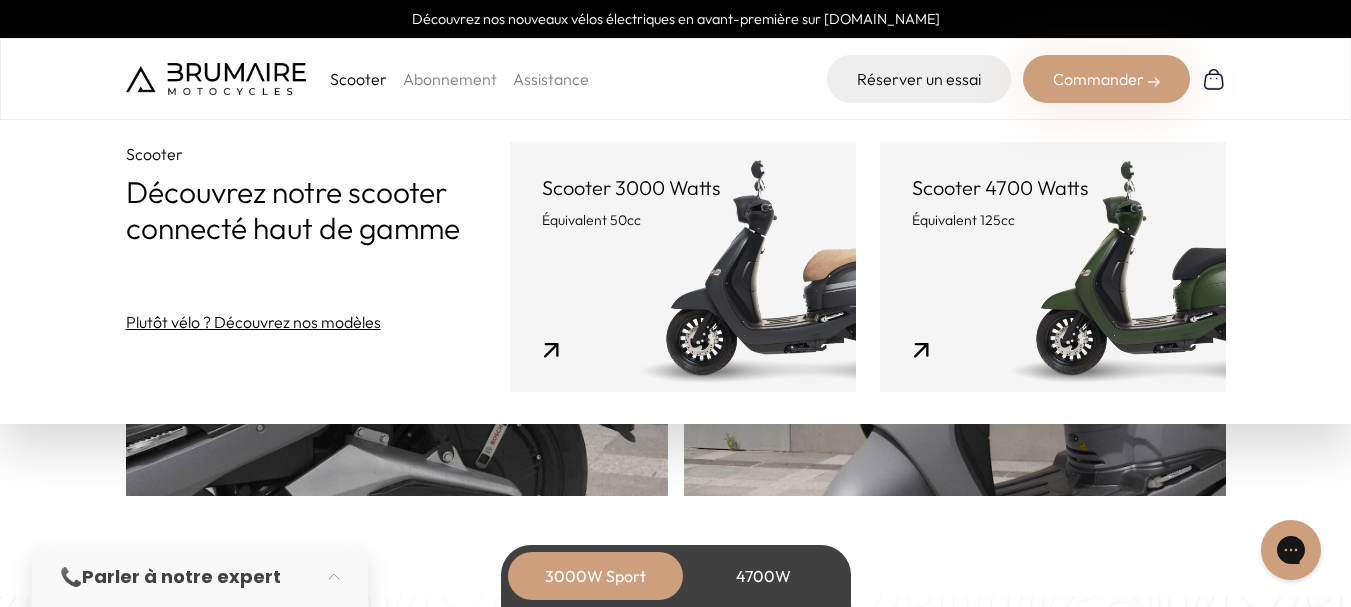 scroll, scrollTop: 1800, scrollLeft: 0, axis: vertical 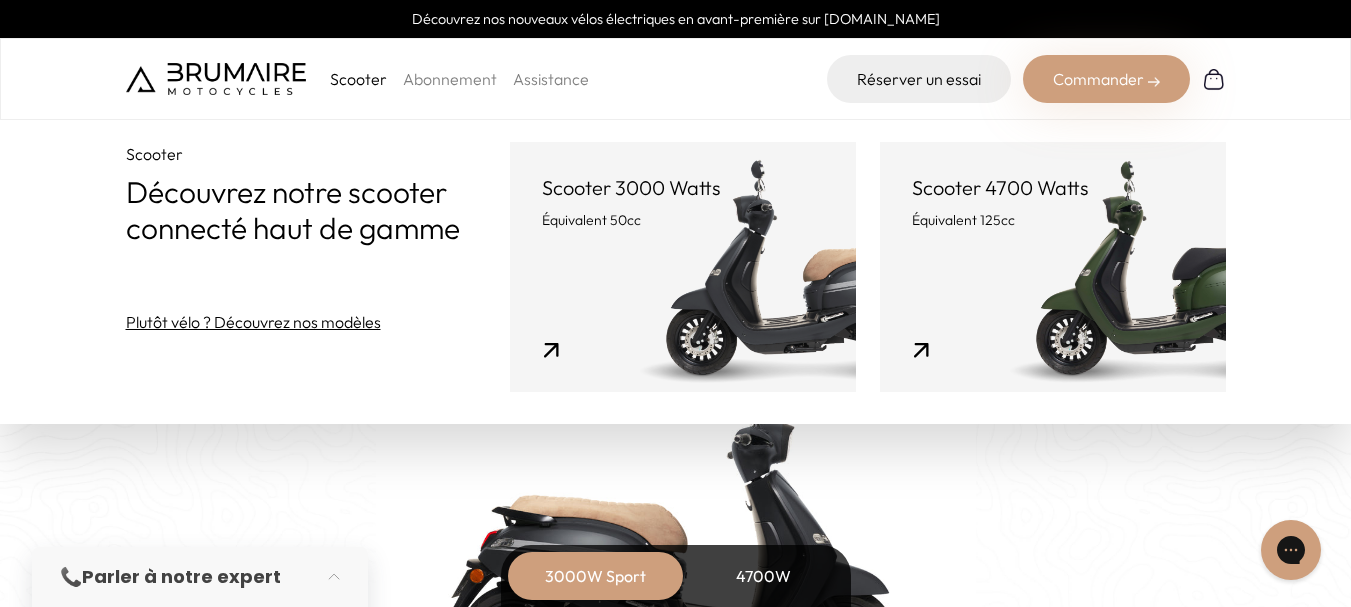 click on "Scooter 3000 Watts
Équivalent 50cc" at bounding box center [683, 267] 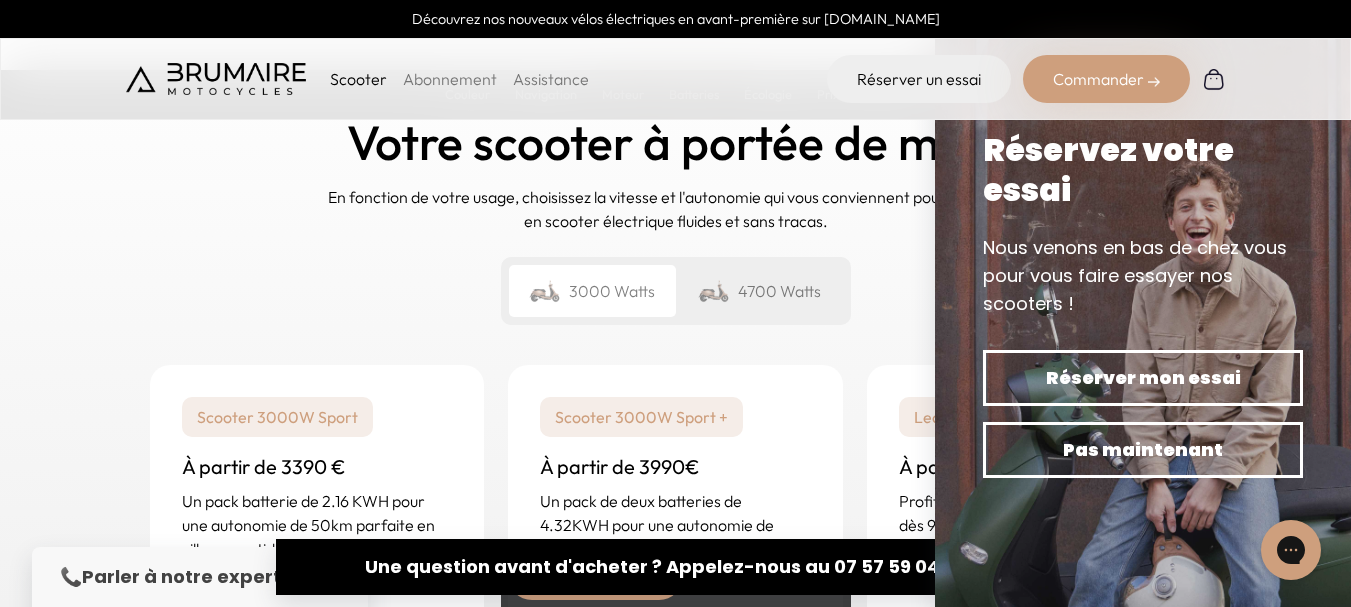 scroll, scrollTop: 4900, scrollLeft: 0, axis: vertical 